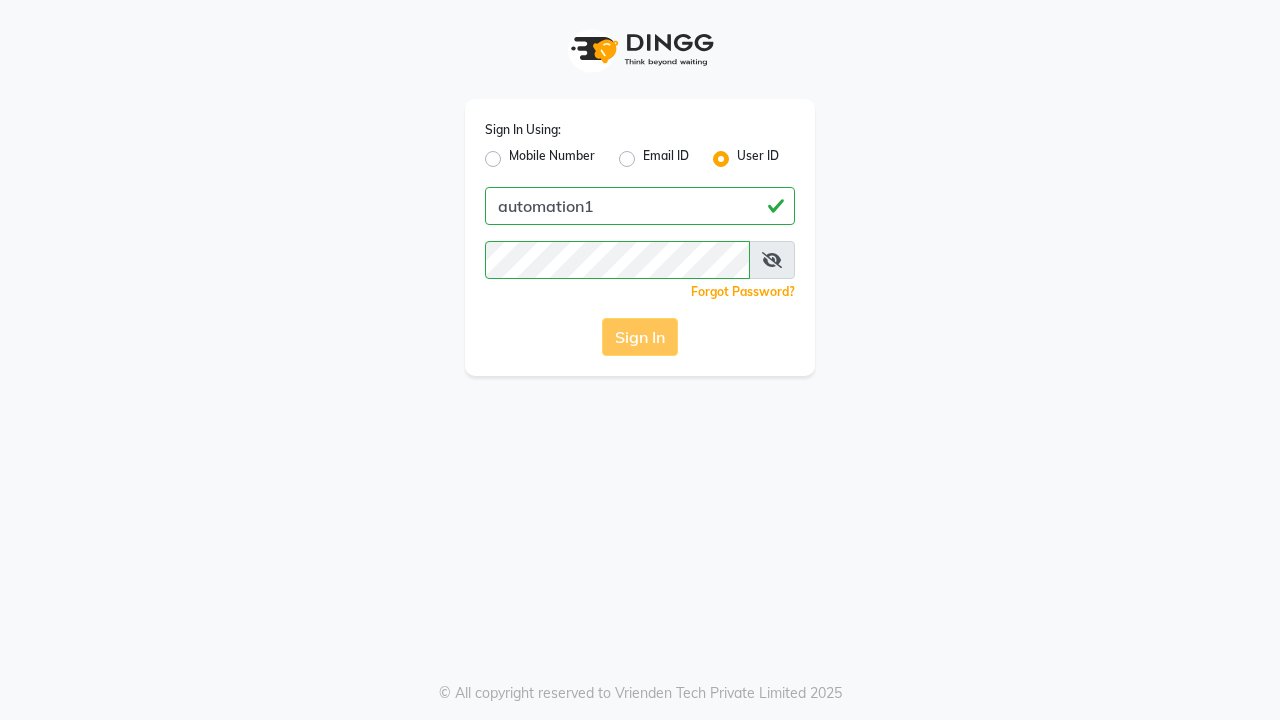 scroll, scrollTop: 0, scrollLeft: 0, axis: both 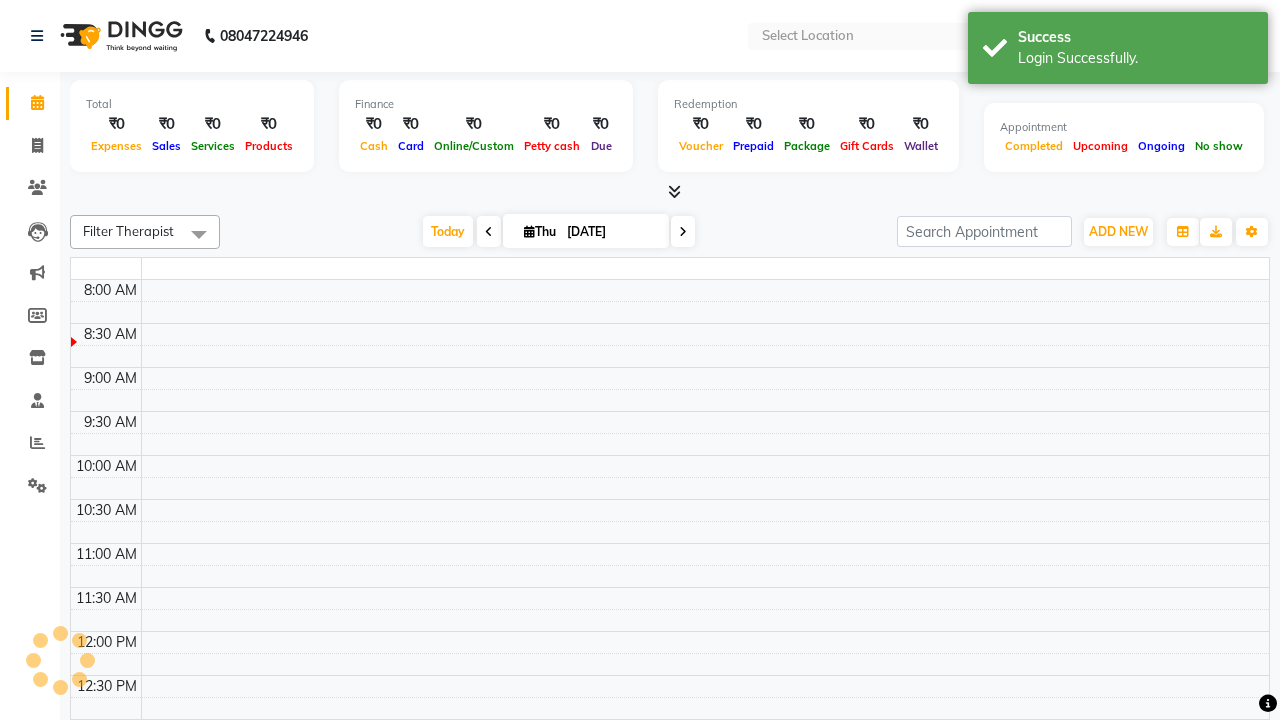 select on "en" 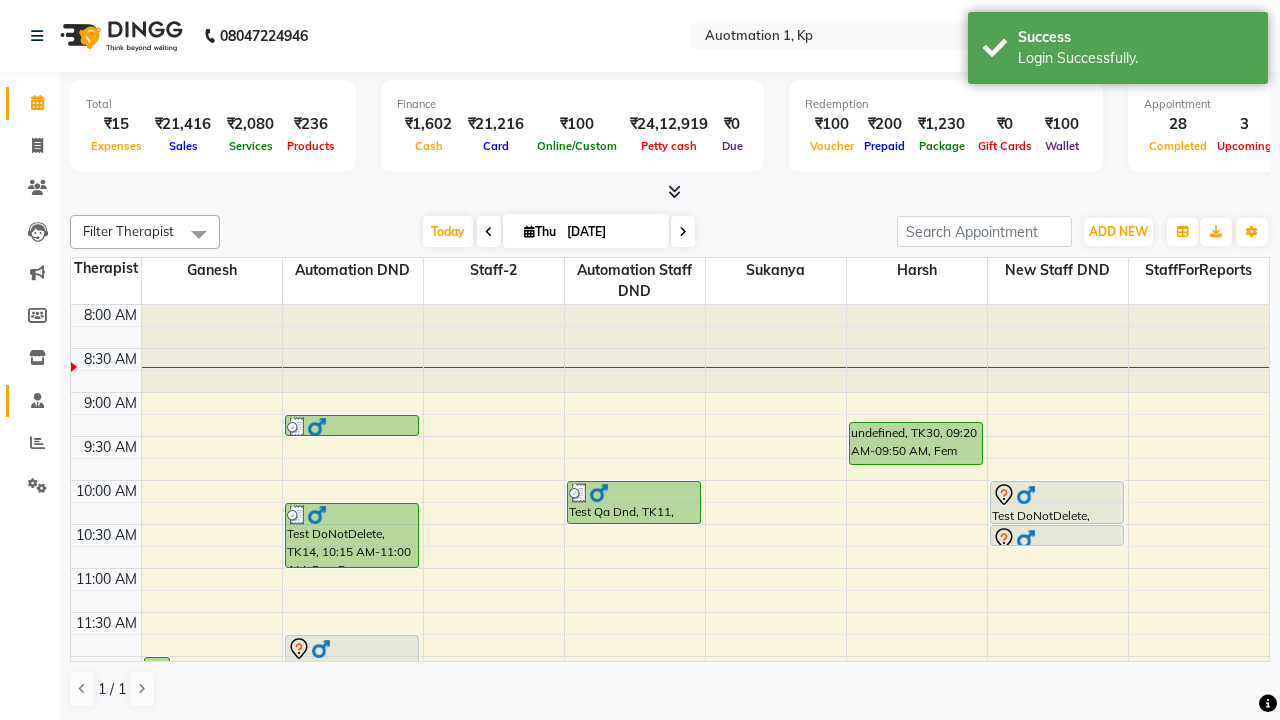 click 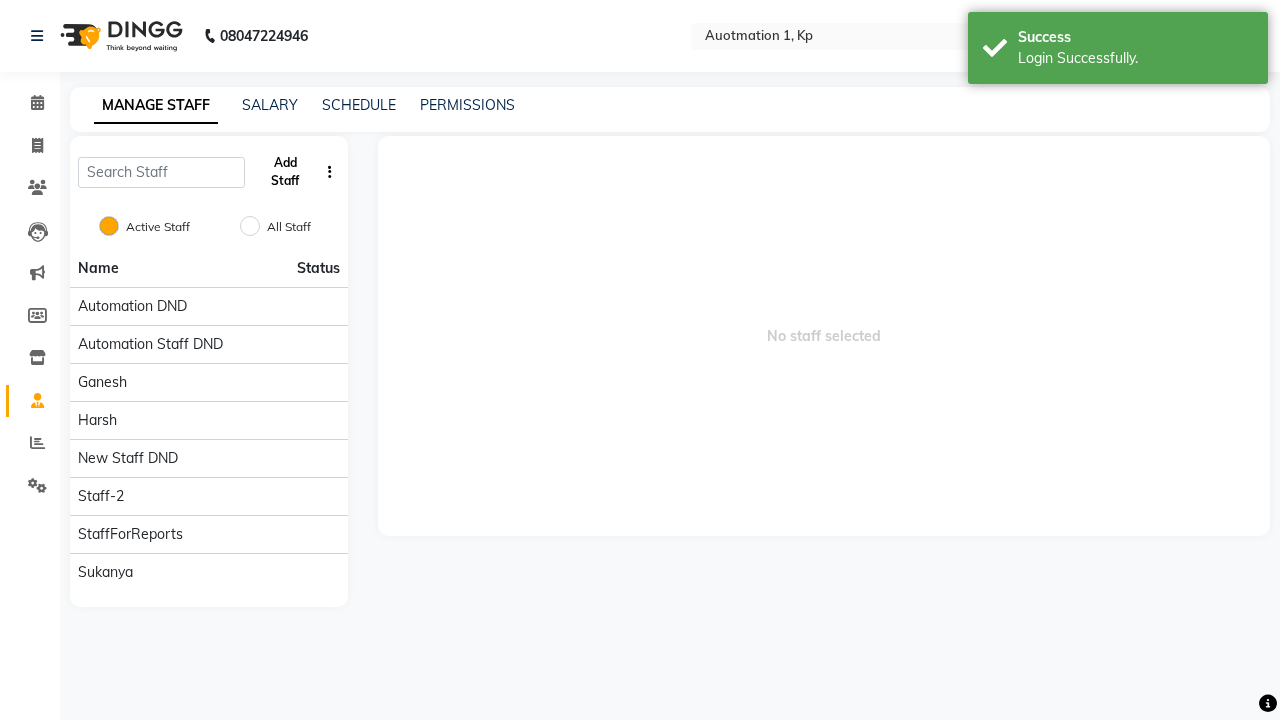 click on "Add Staff" 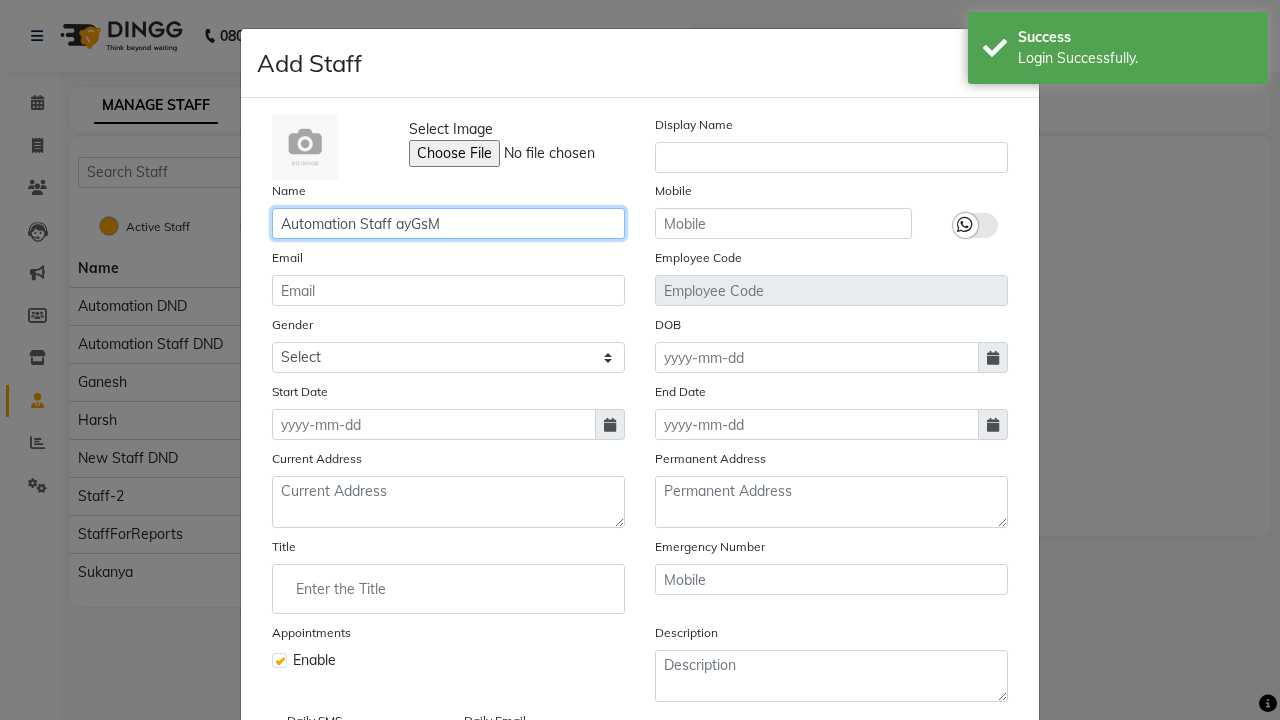 type on "Automation Staff ayGsM" 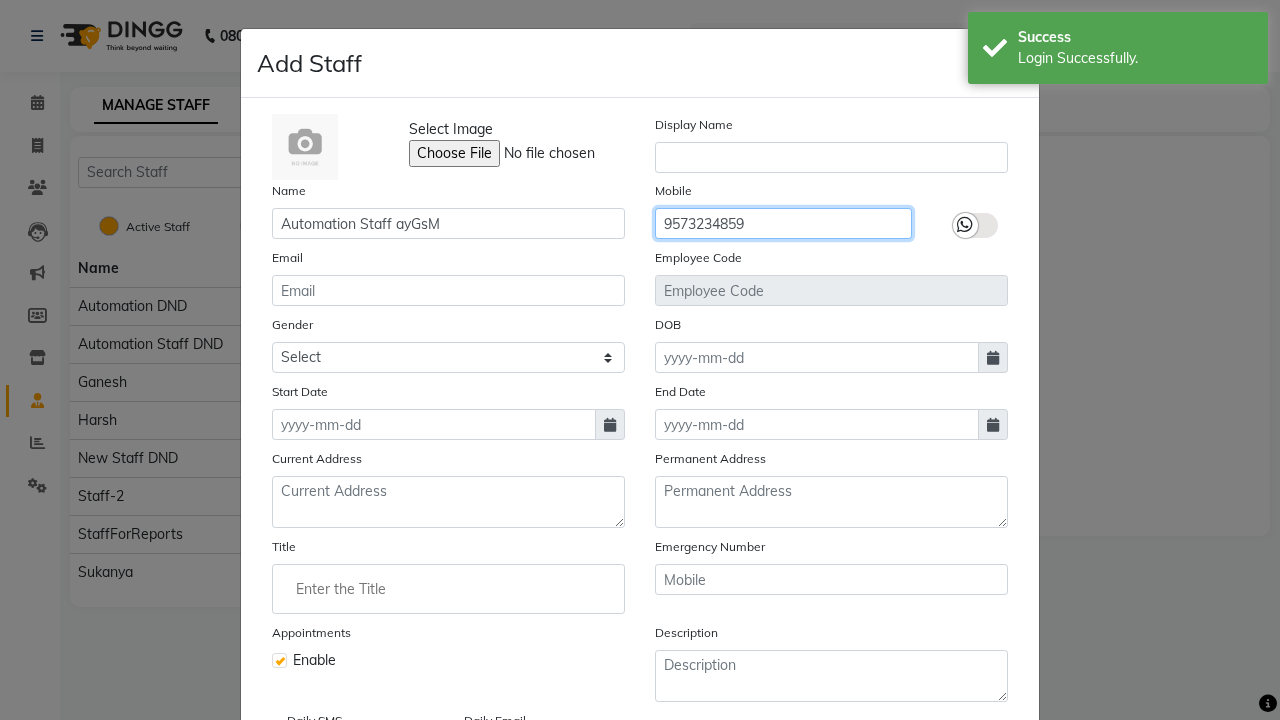 type on "9573234859" 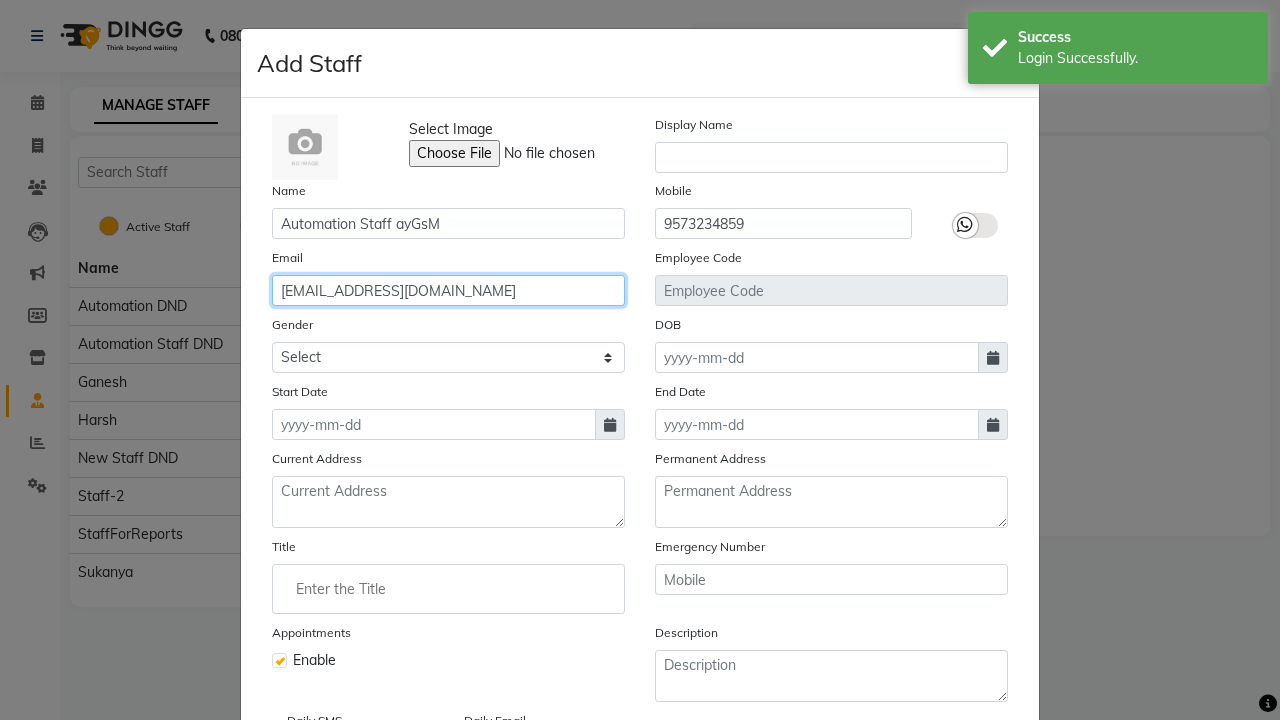 type on "[EMAIL_ADDRESS][DOMAIN_NAME]" 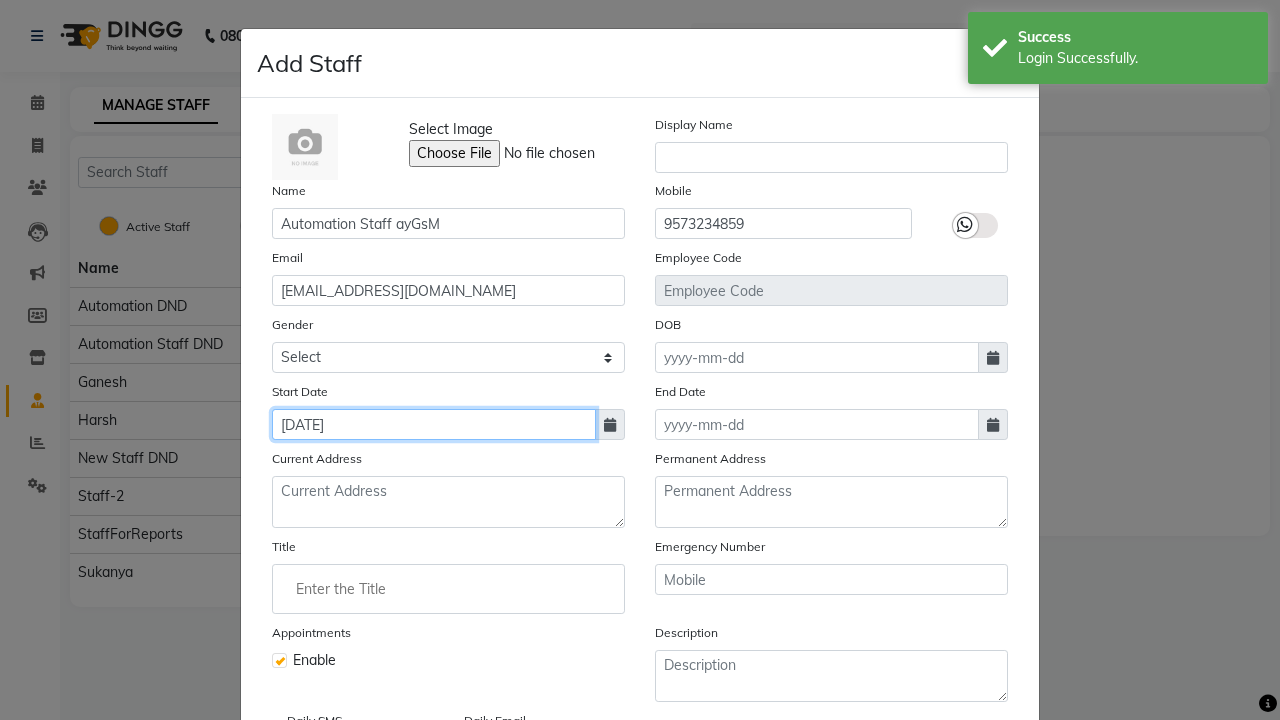 type on "[DATE]" 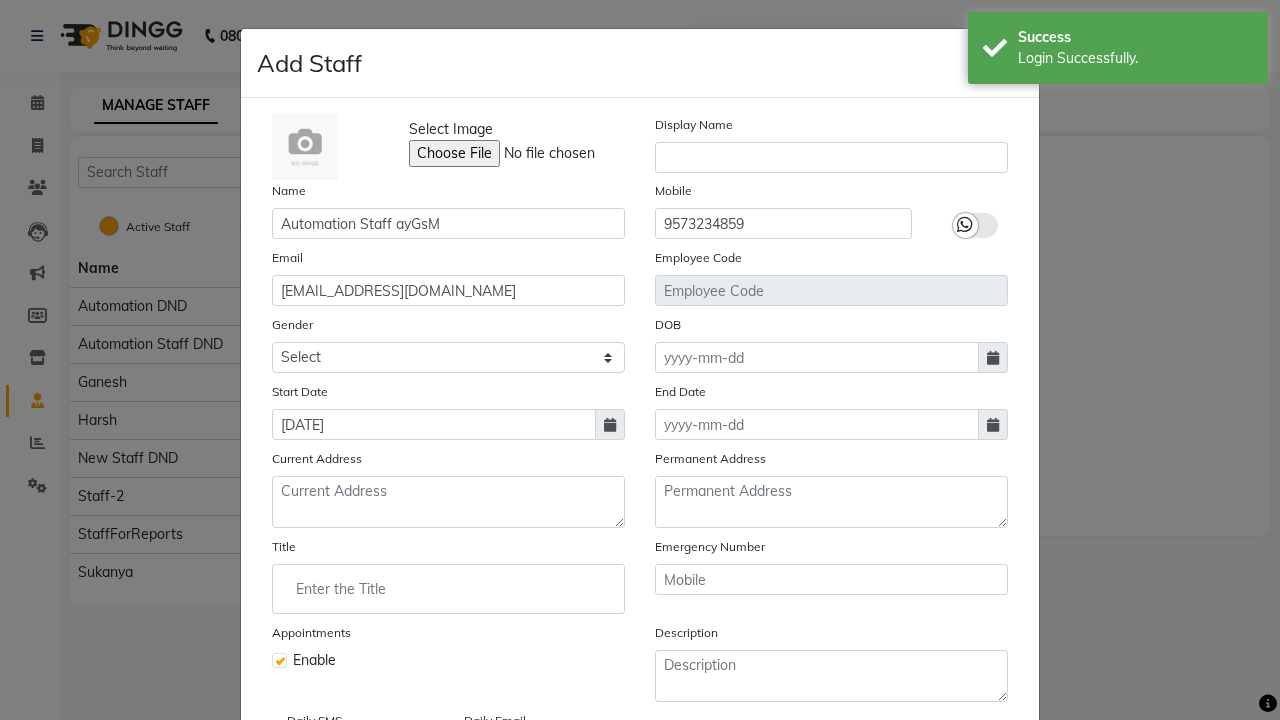 click on "Save" at bounding box center (988, 814) 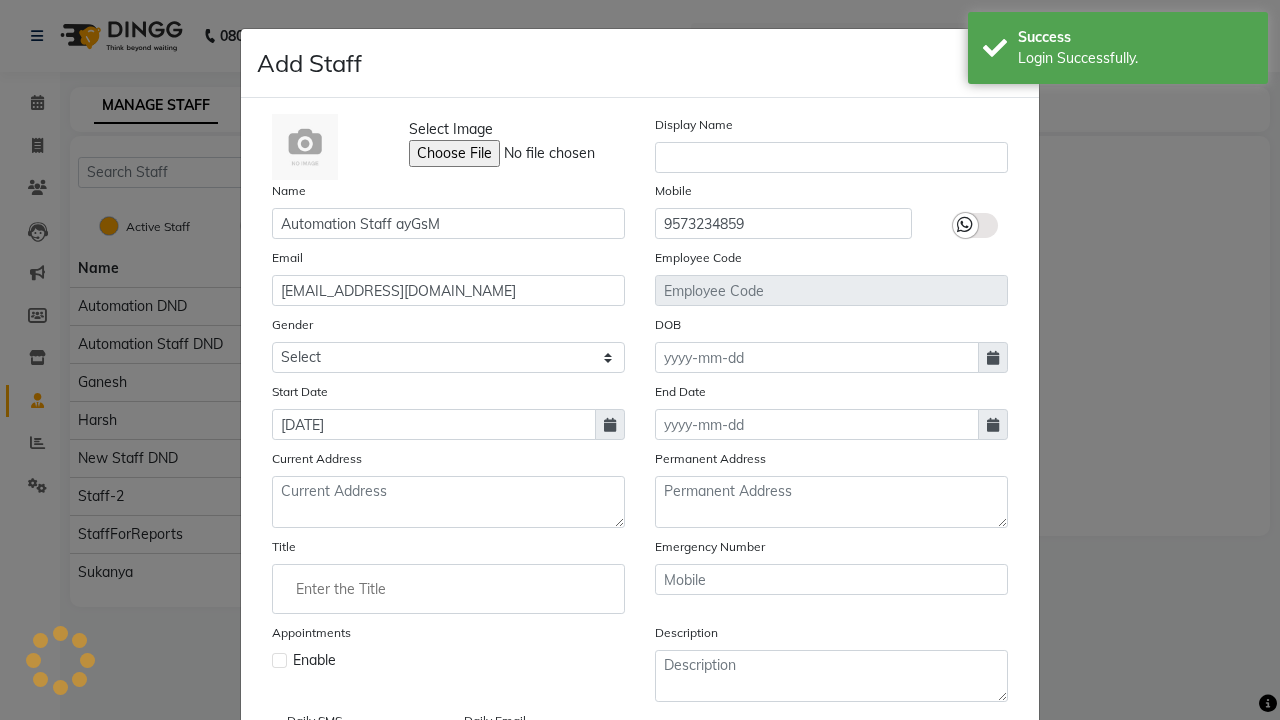 type 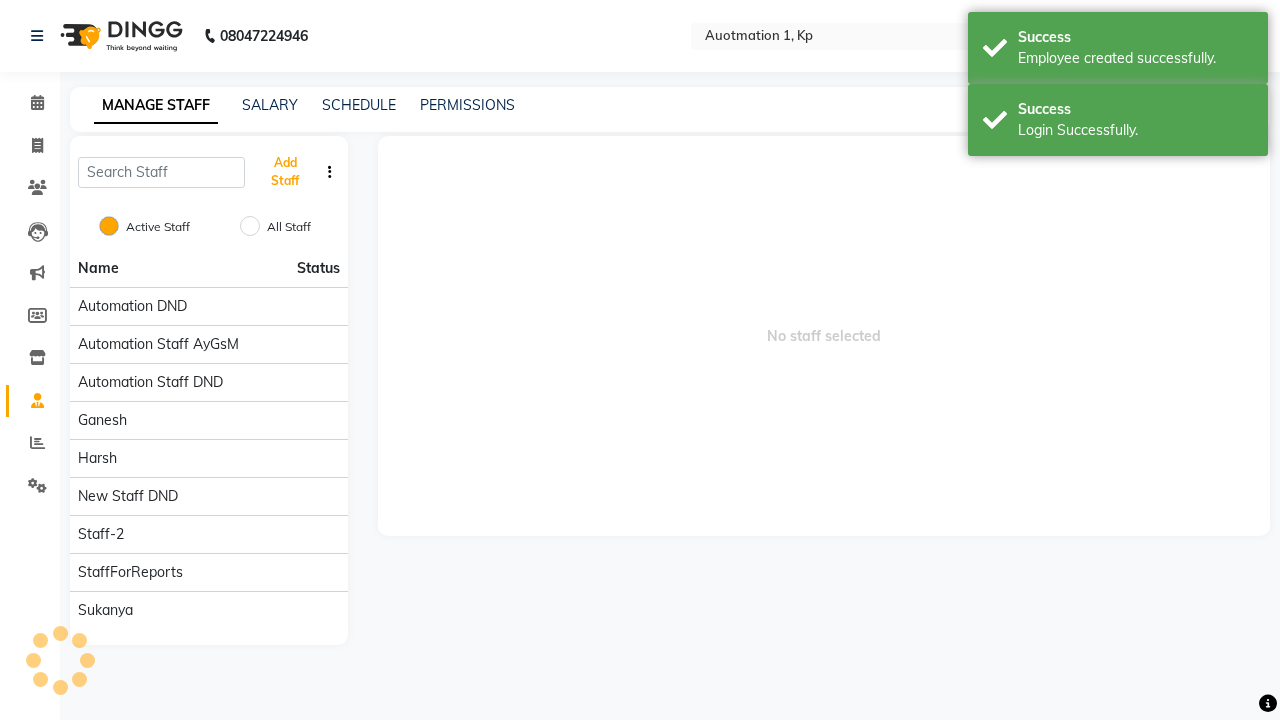 scroll, scrollTop: 162, scrollLeft: 0, axis: vertical 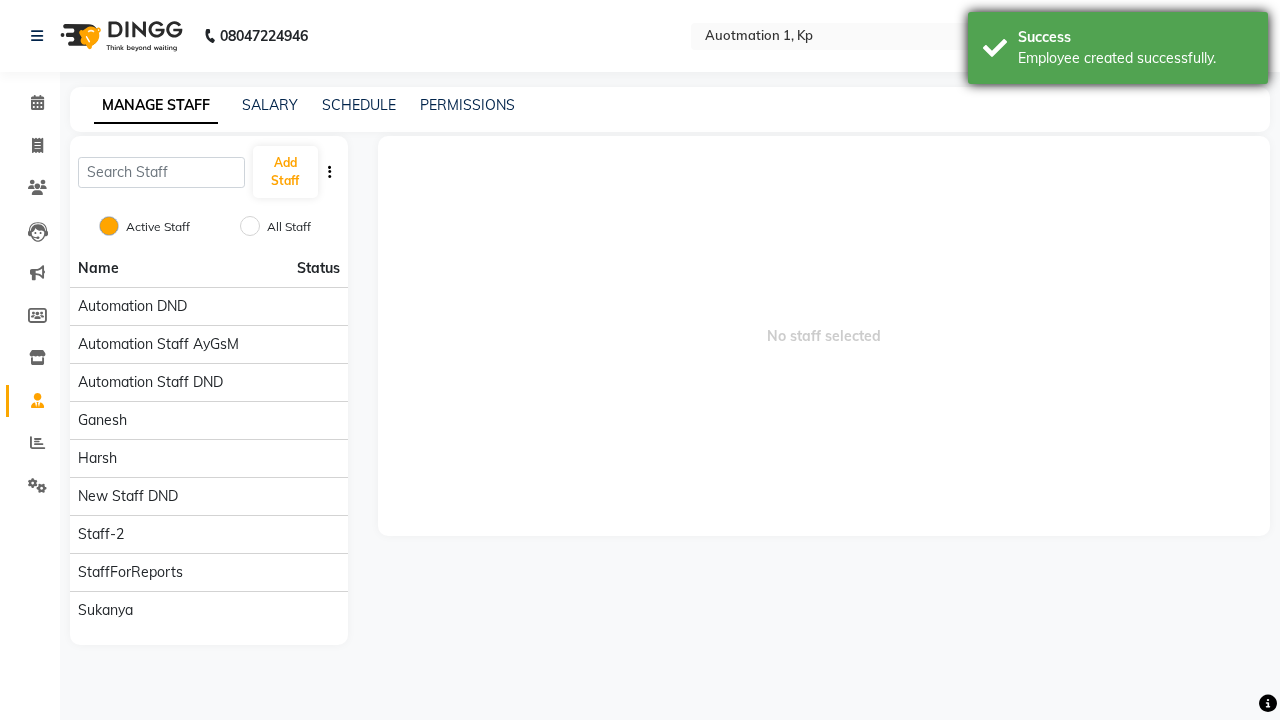 click on "Employee created successfully." at bounding box center (1135, 58) 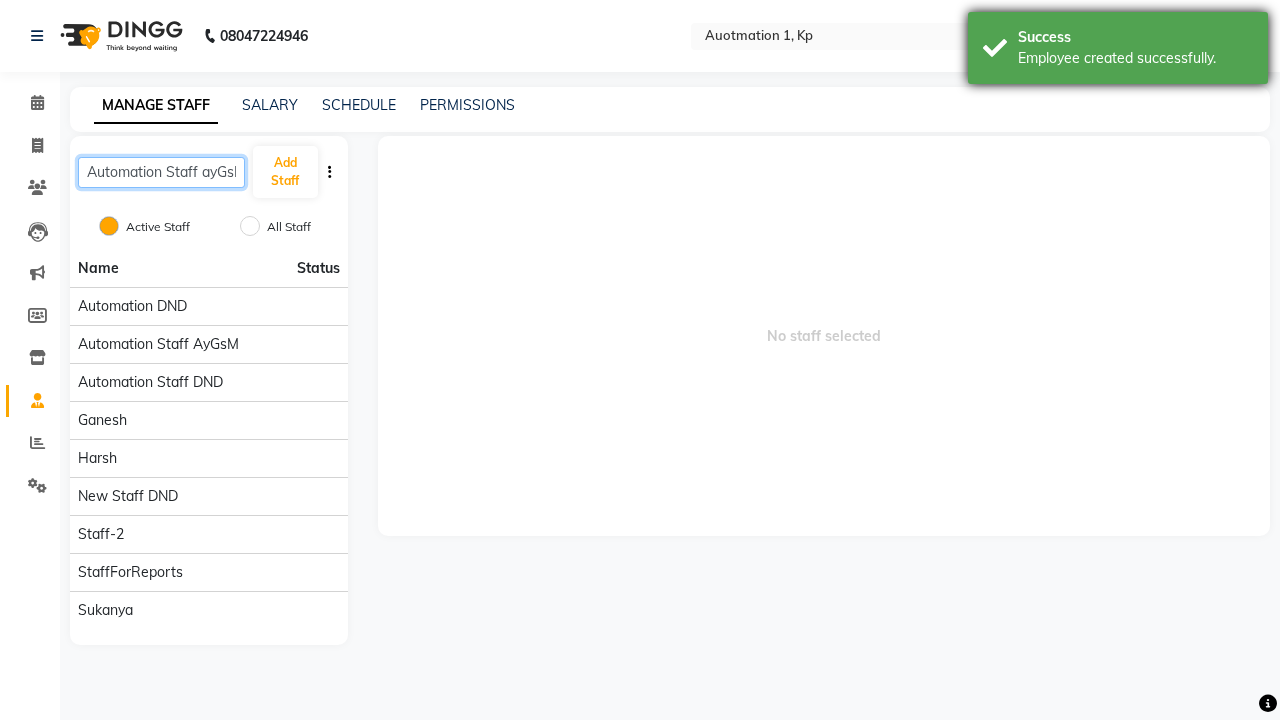 scroll, scrollTop: 0, scrollLeft: 10, axis: horizontal 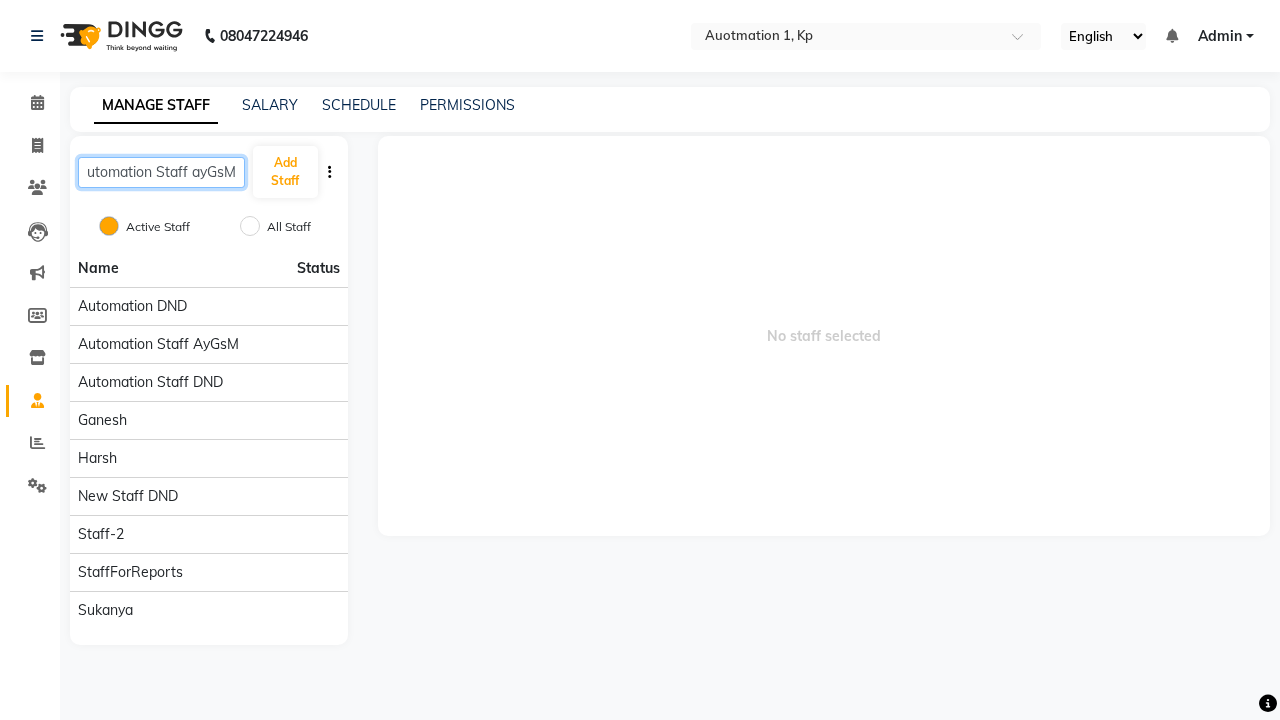 type on "Automation Staff ayGsM" 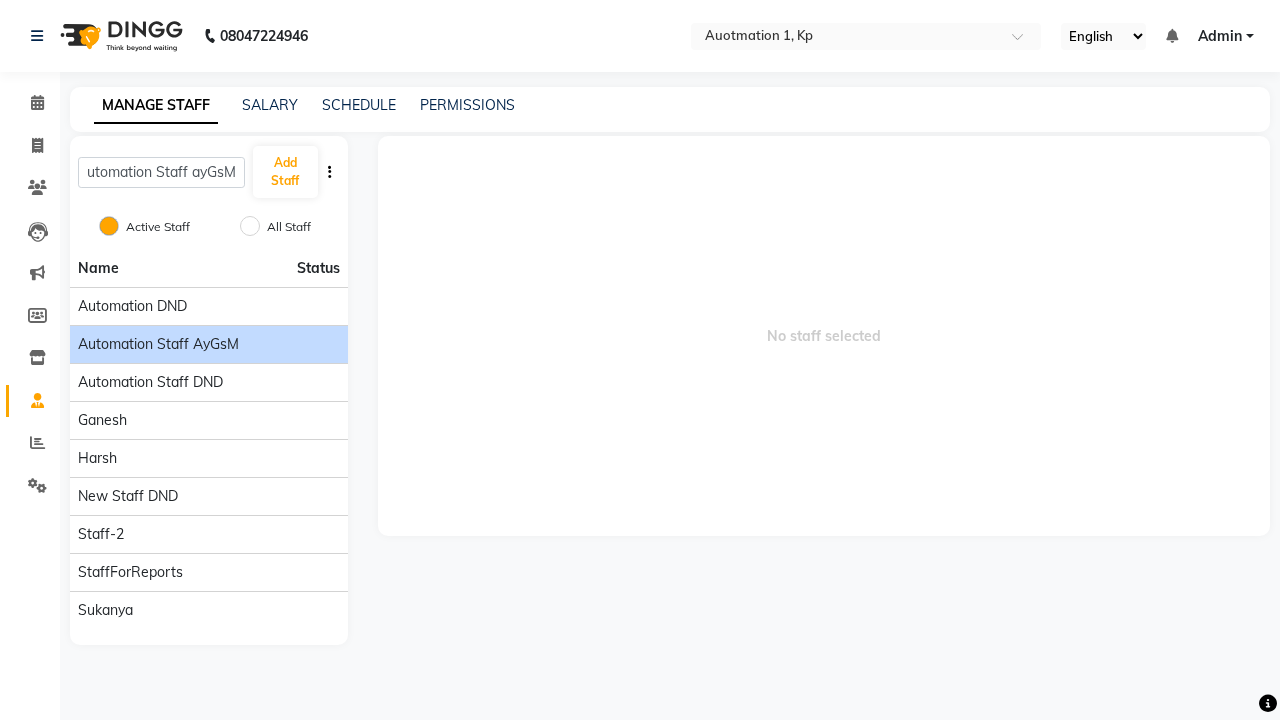 click on "Automation Staff ayGsM" 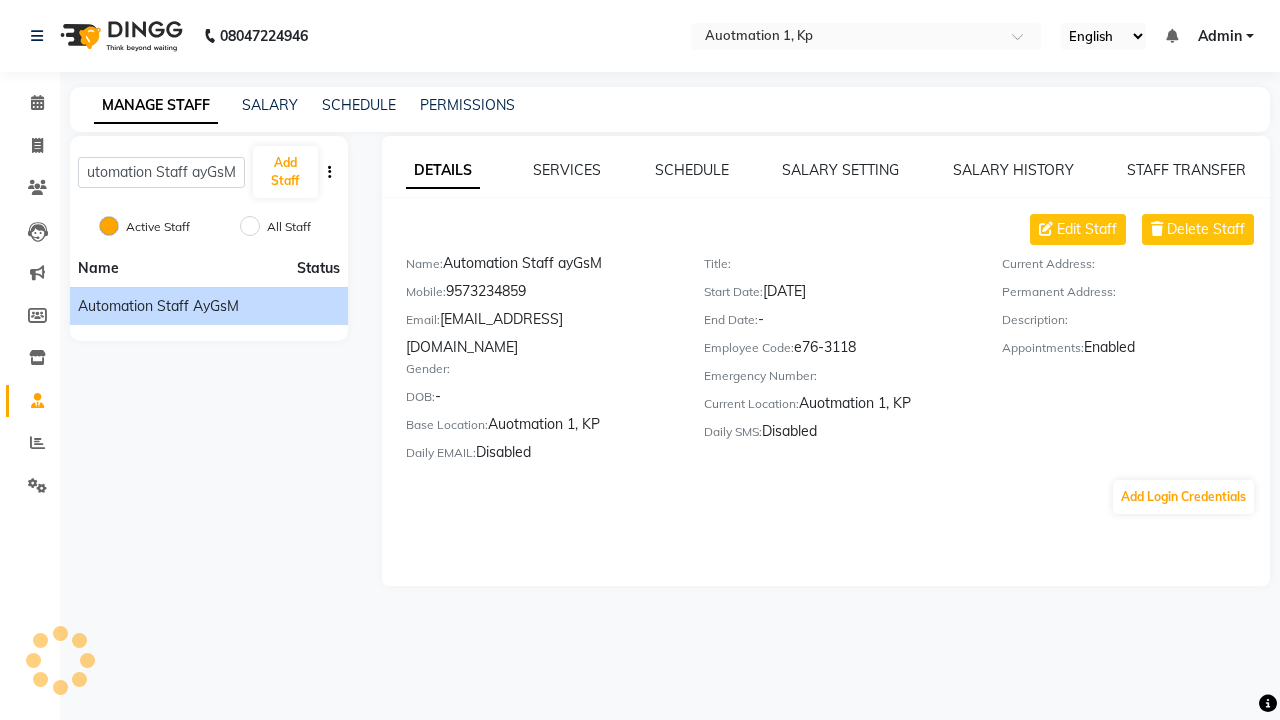 scroll, scrollTop: 0, scrollLeft: 0, axis: both 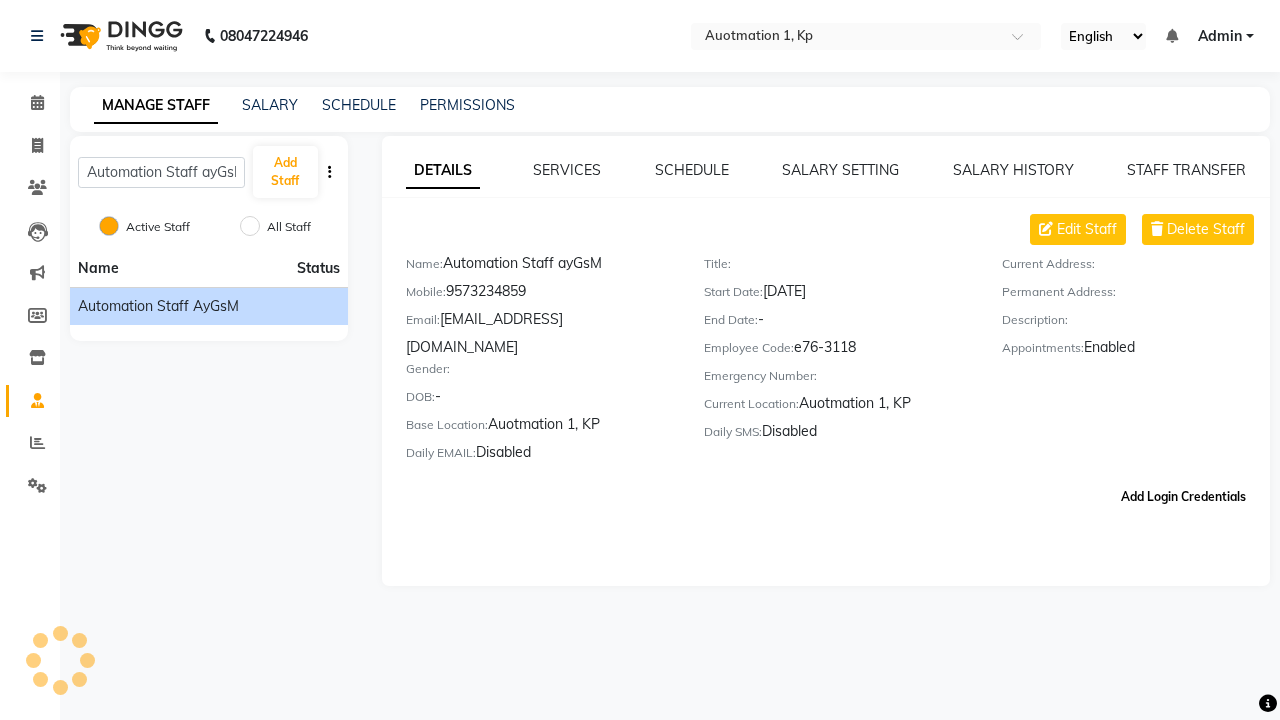 click on "Add Login Credentials" 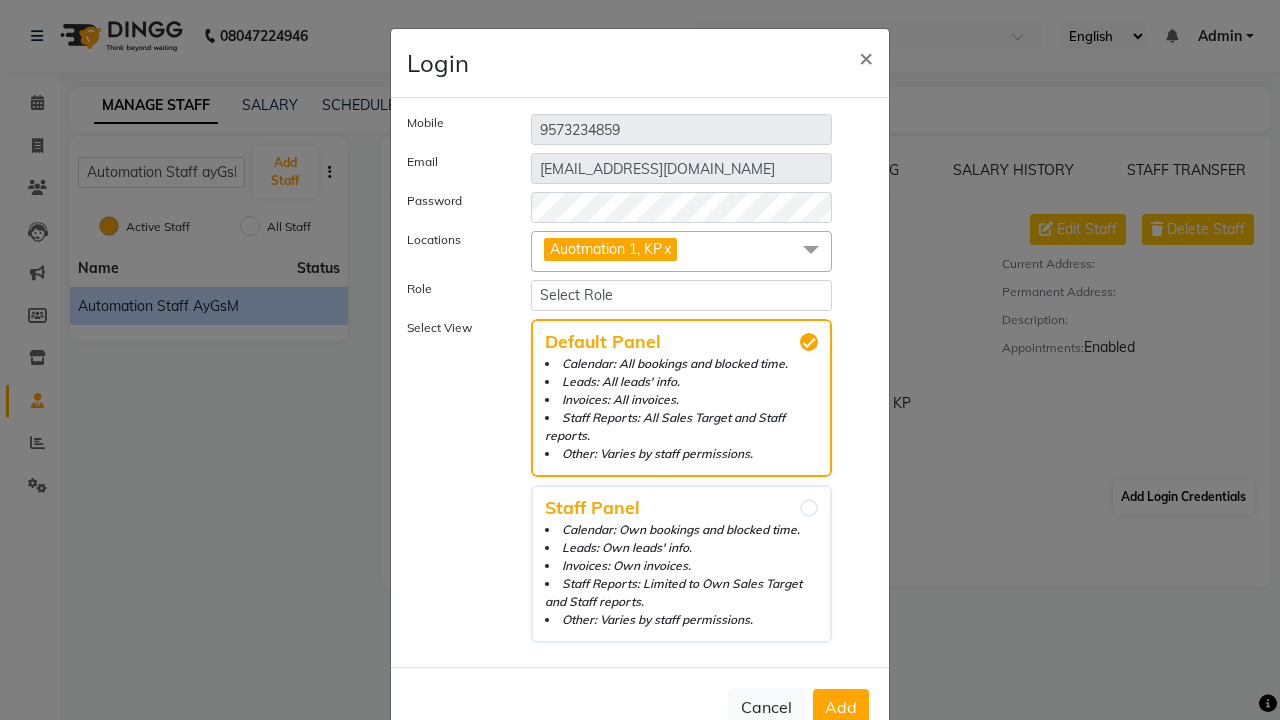 select on "204" 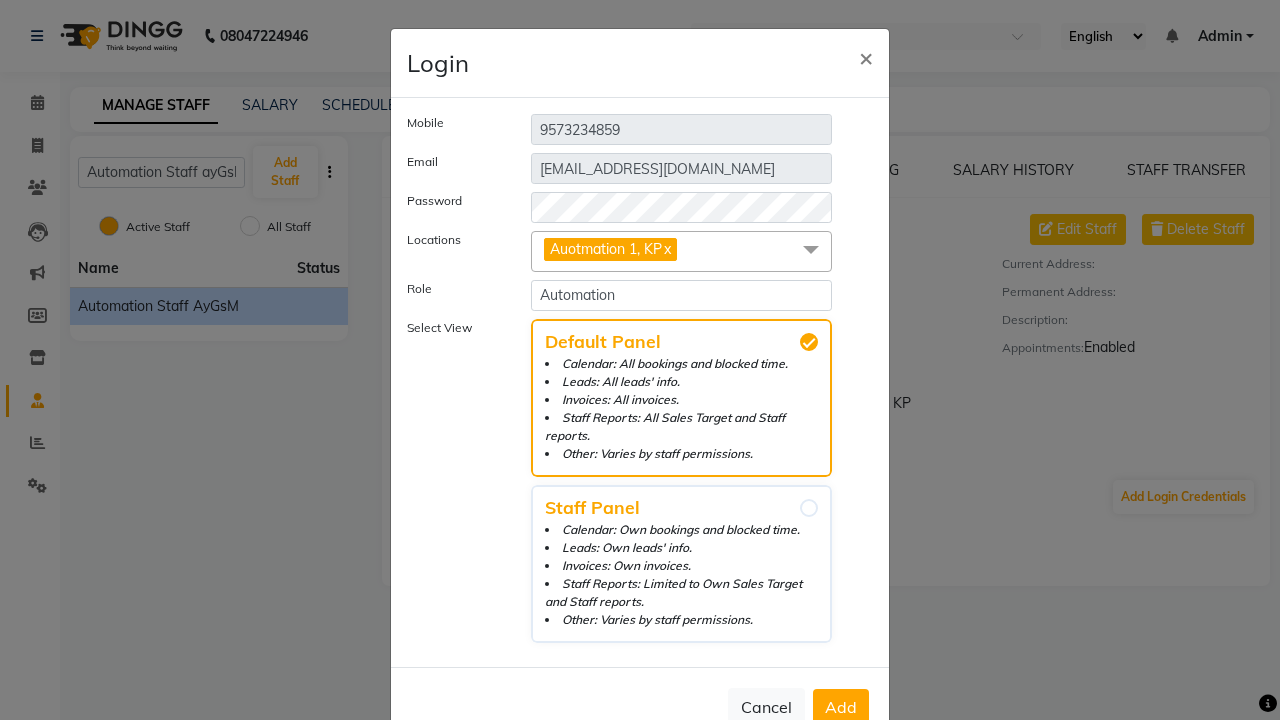 click on "Add" 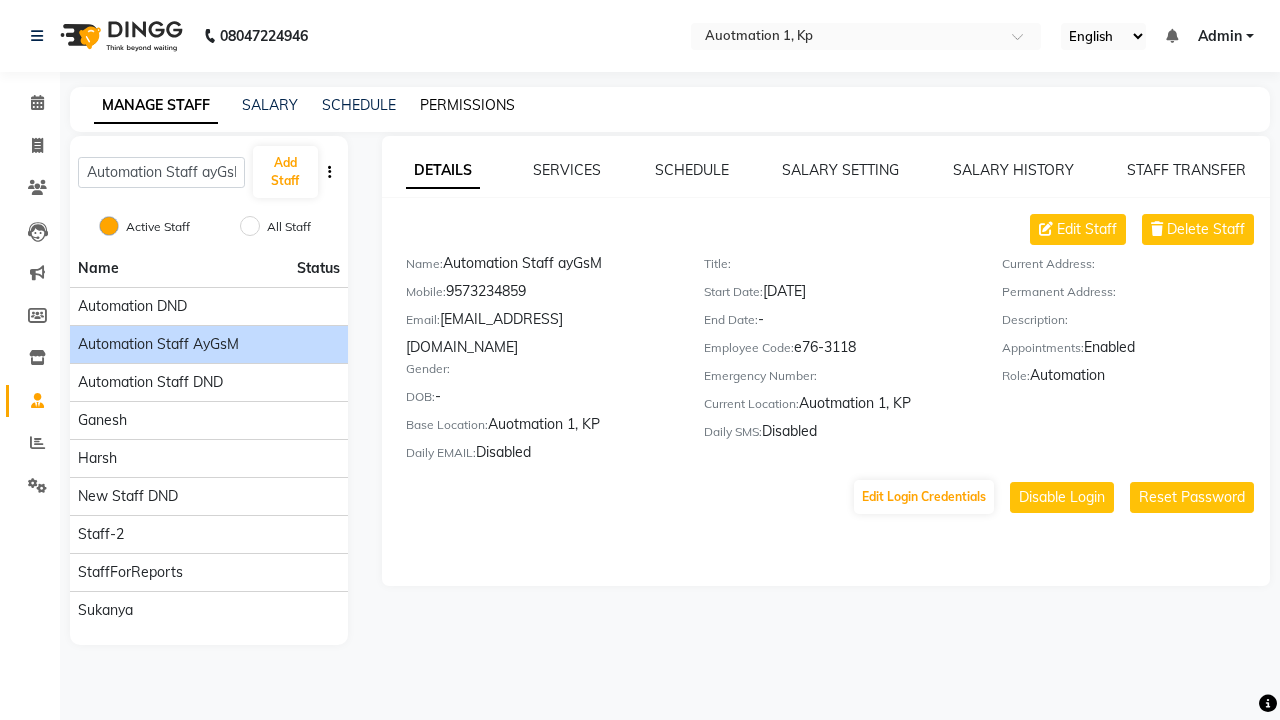 click on "PERMISSIONS" 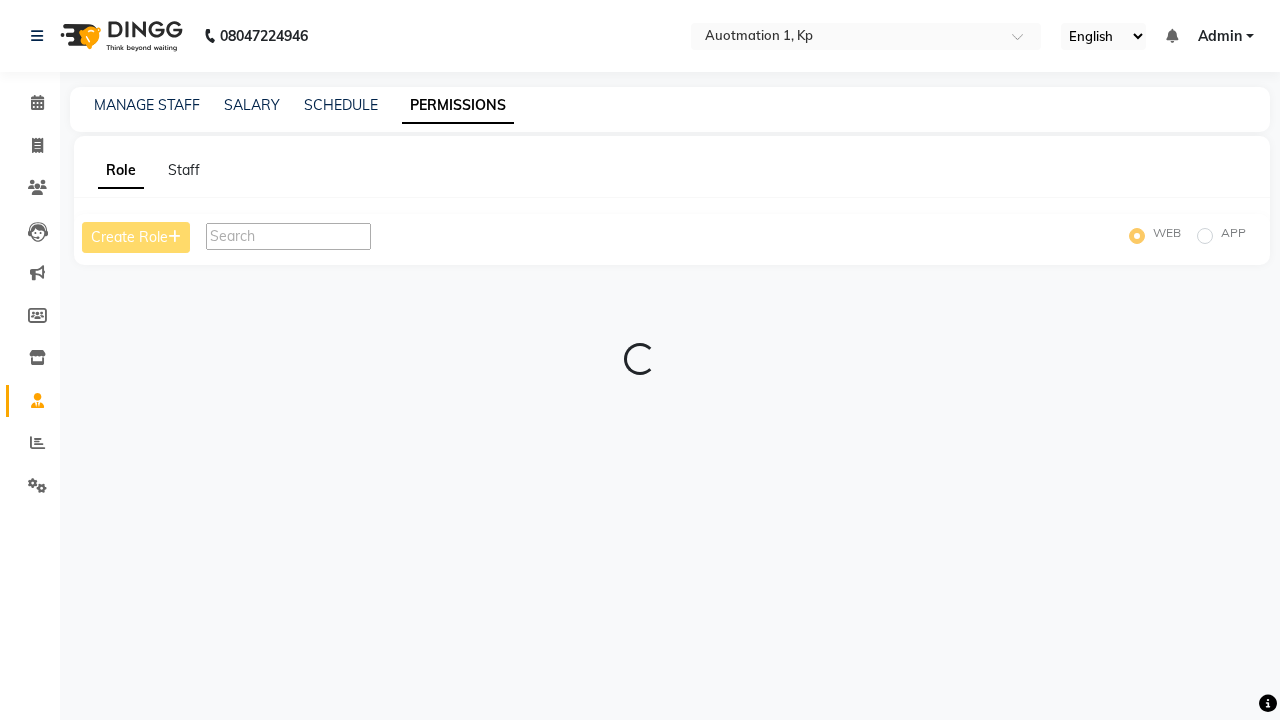 scroll, scrollTop: 0, scrollLeft: 0, axis: both 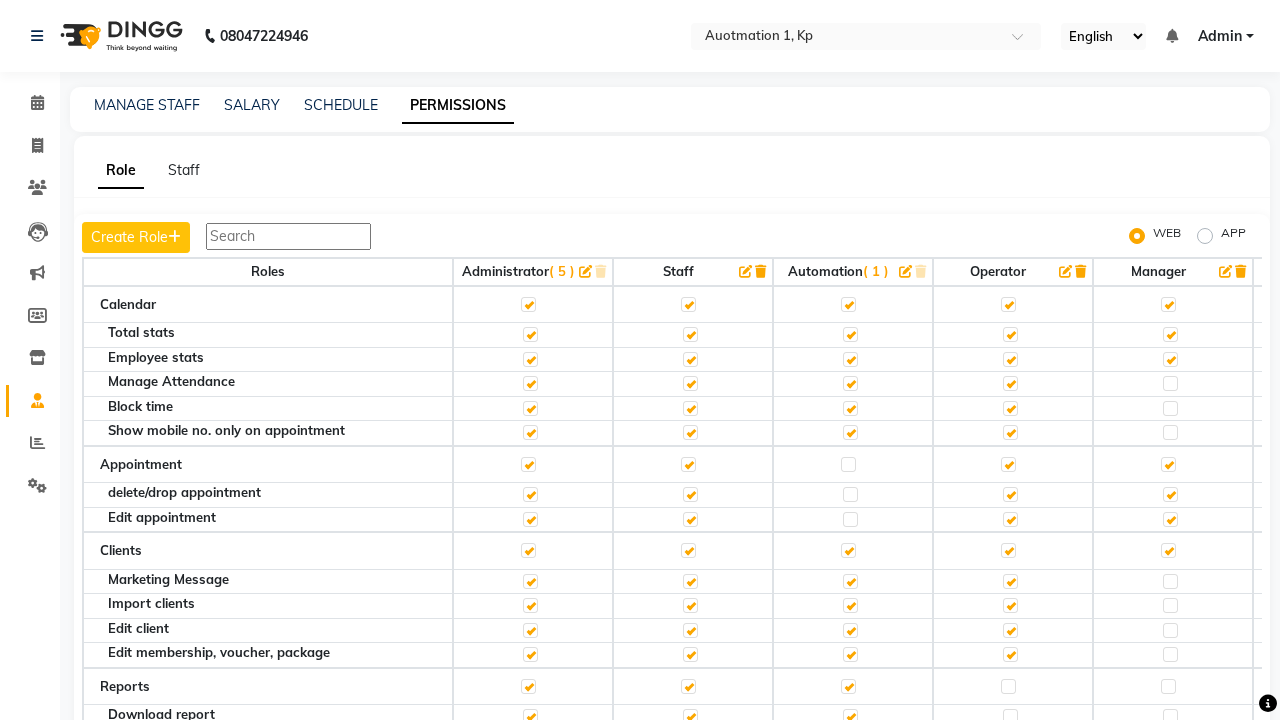click 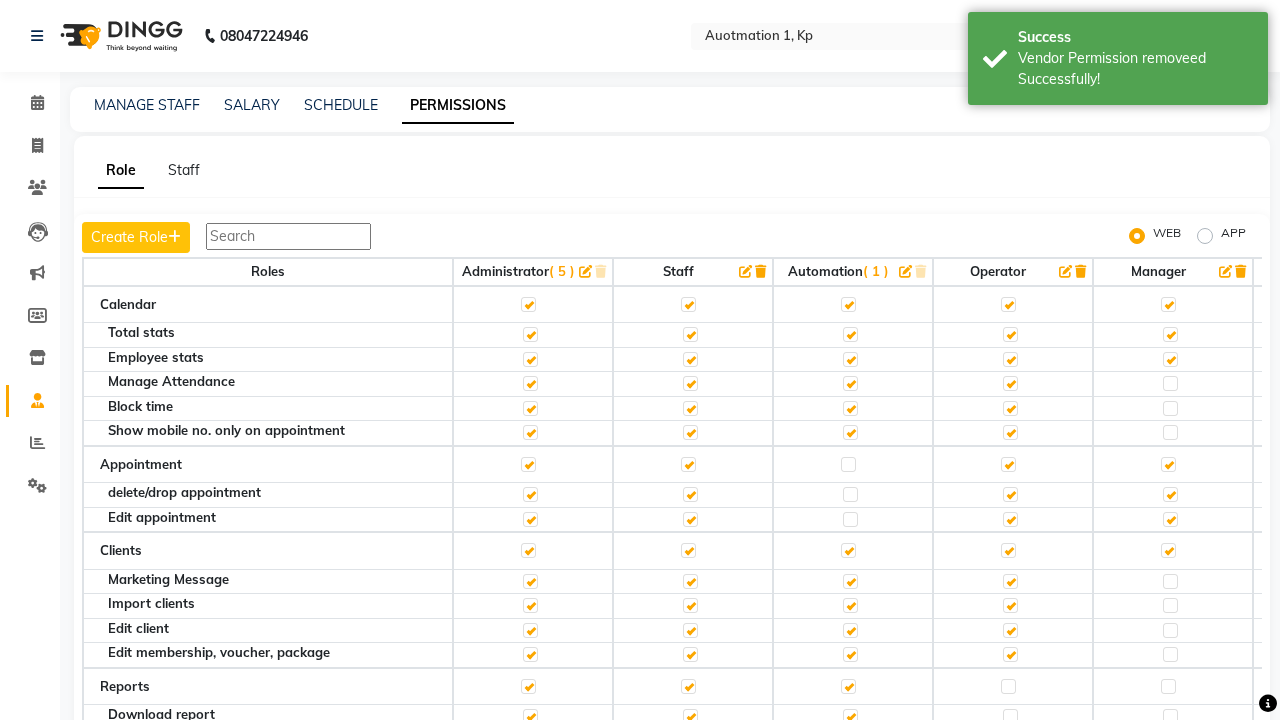 scroll, scrollTop: 1773, scrollLeft: 0, axis: vertical 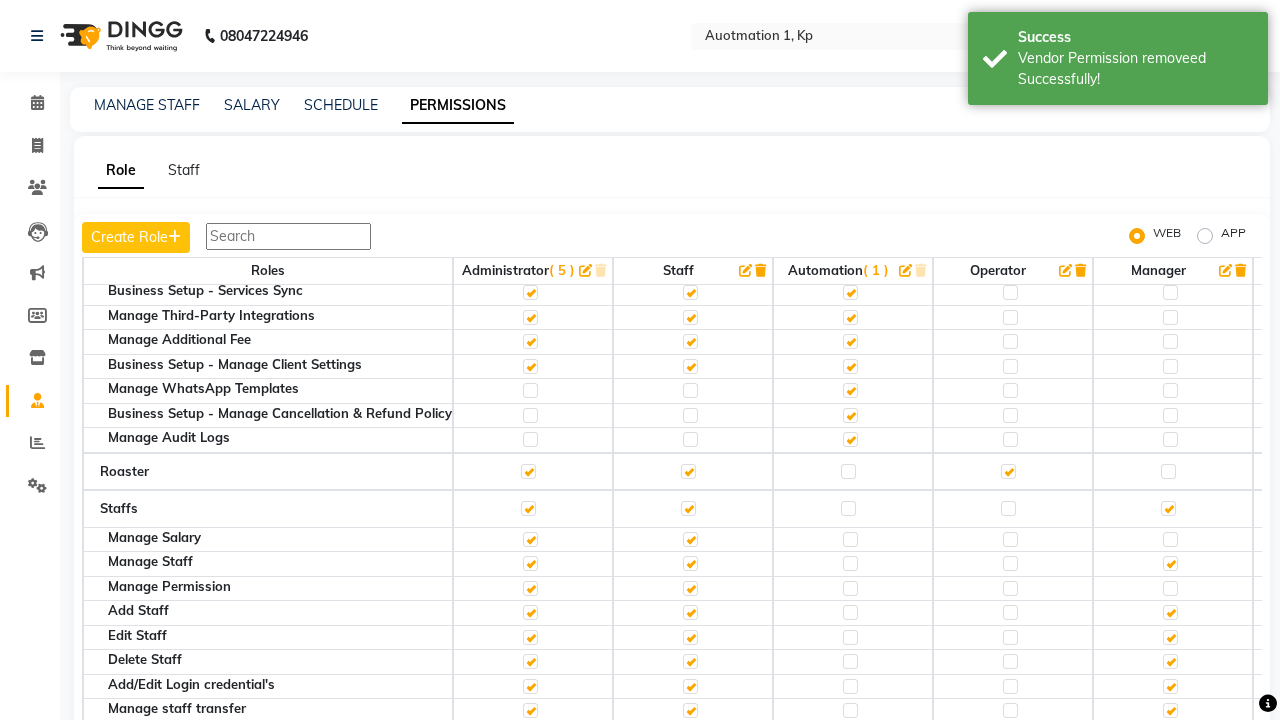 click 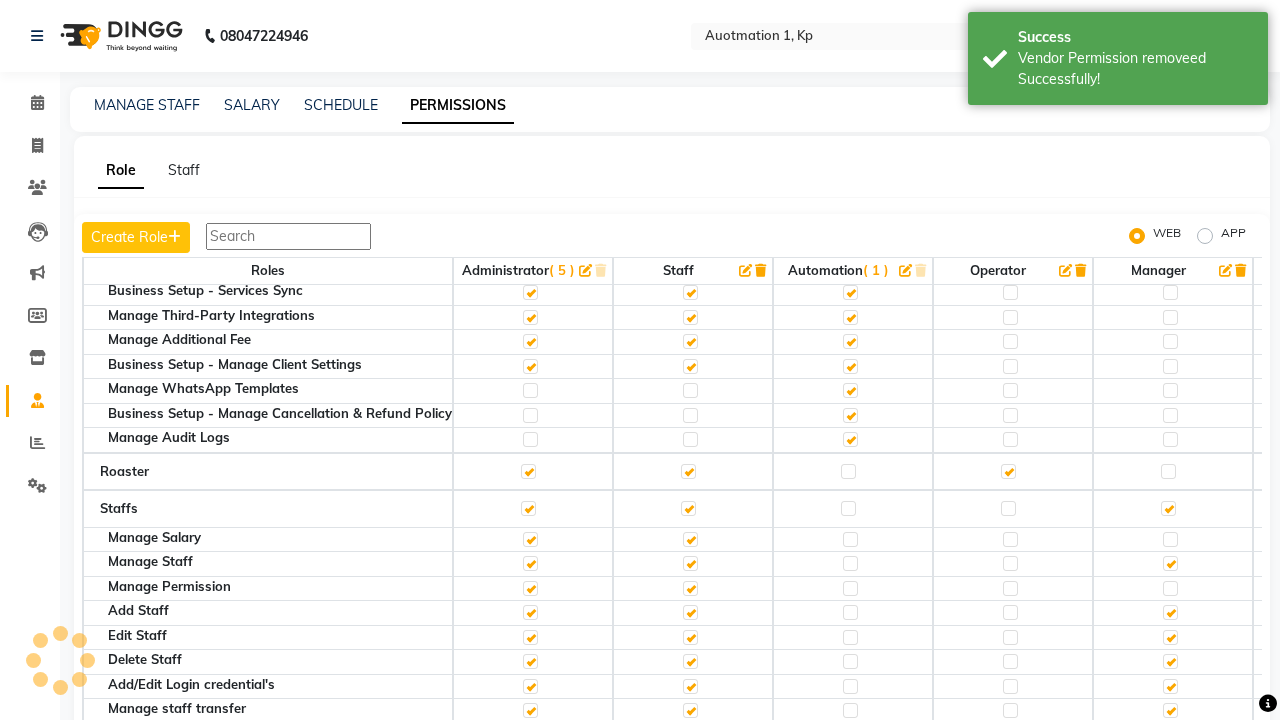 scroll, scrollTop: 177, scrollLeft: 0, axis: vertical 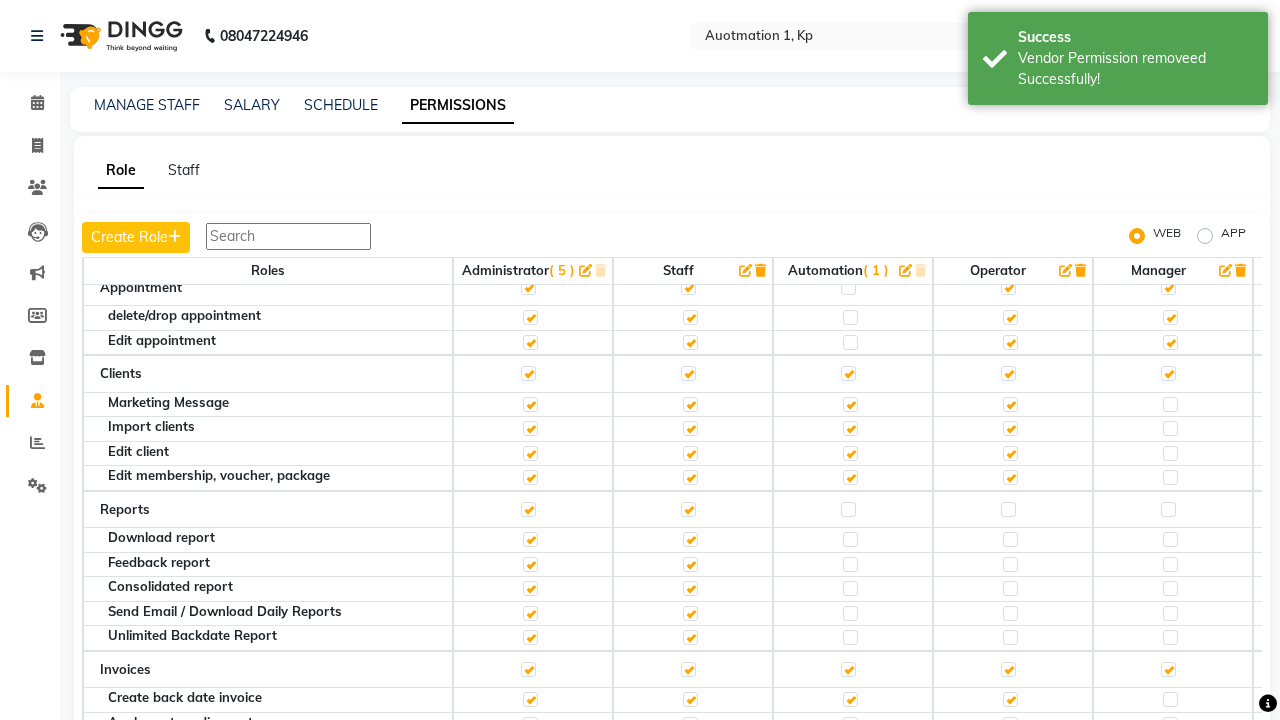 click 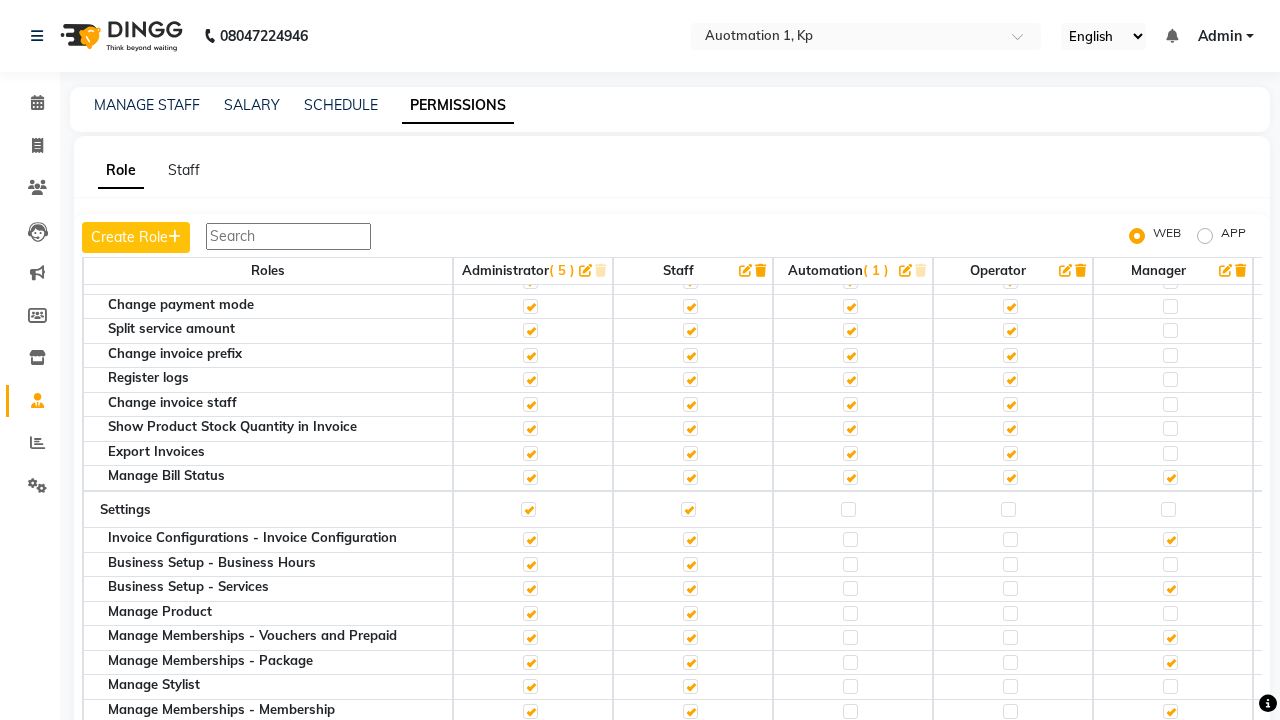 scroll, scrollTop: 25, scrollLeft: 0, axis: vertical 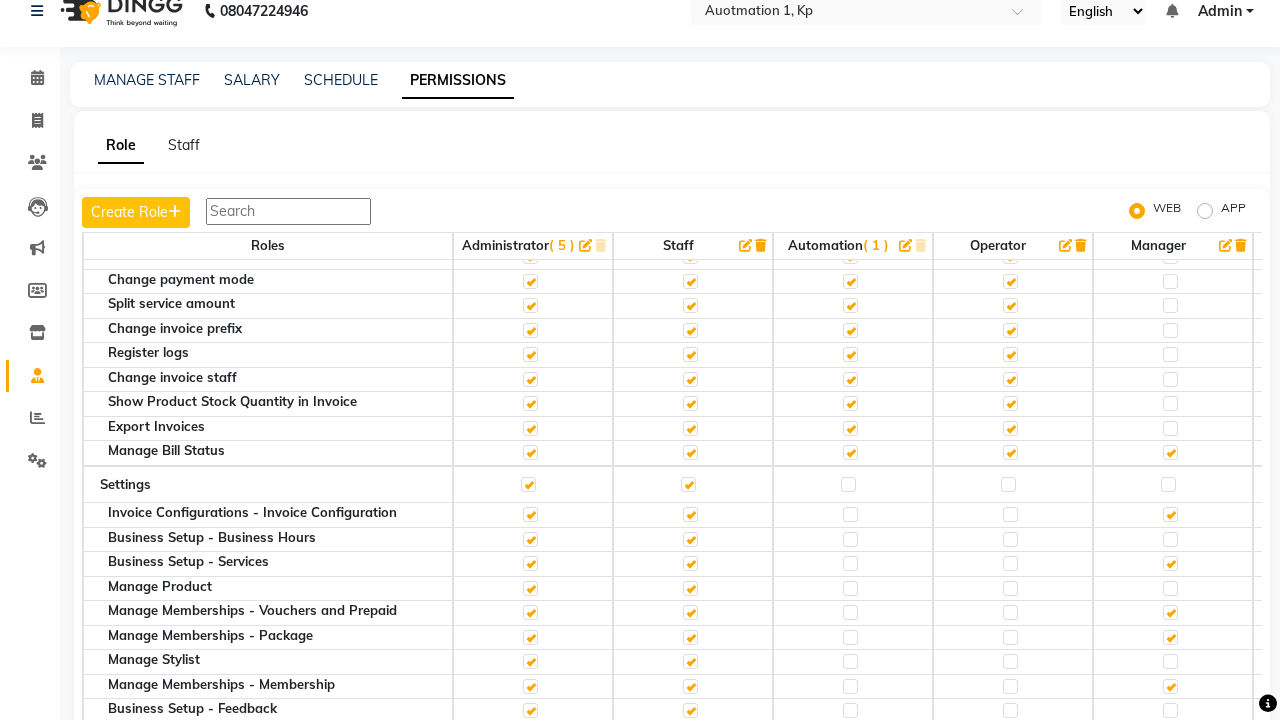 click on "Admin" at bounding box center [1220, 11] 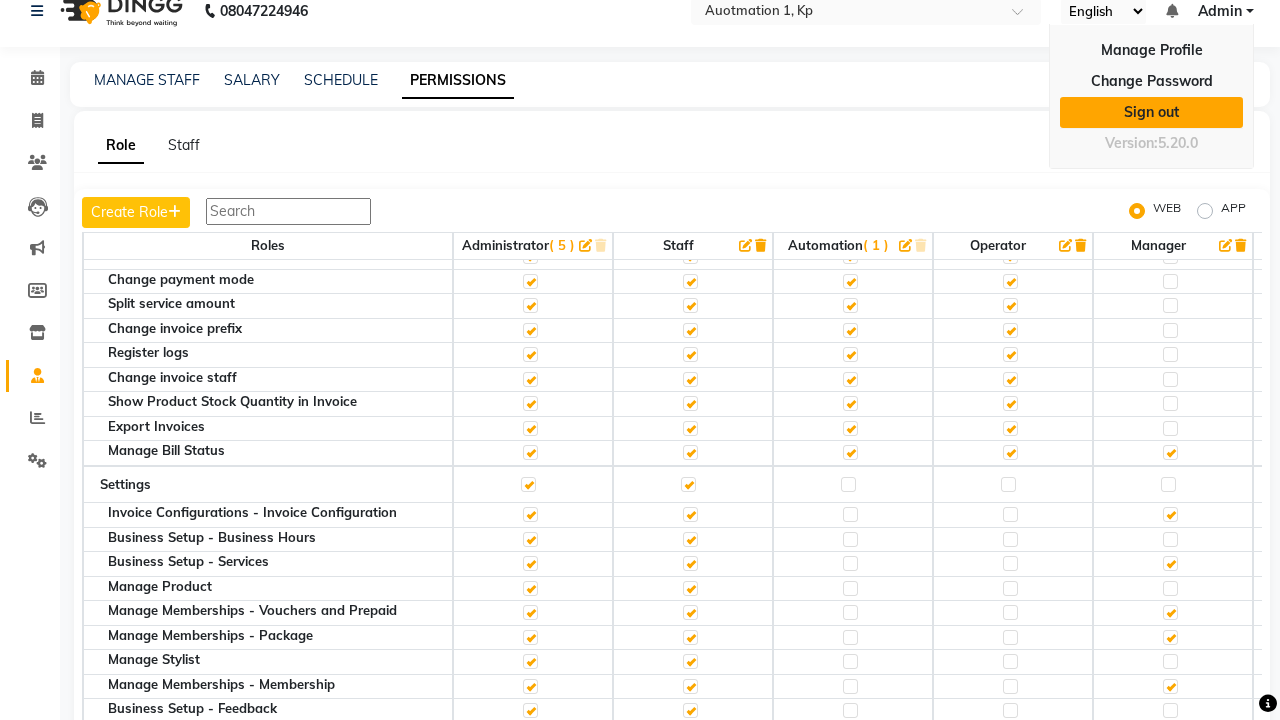click on "Sign out" at bounding box center [1151, 112] 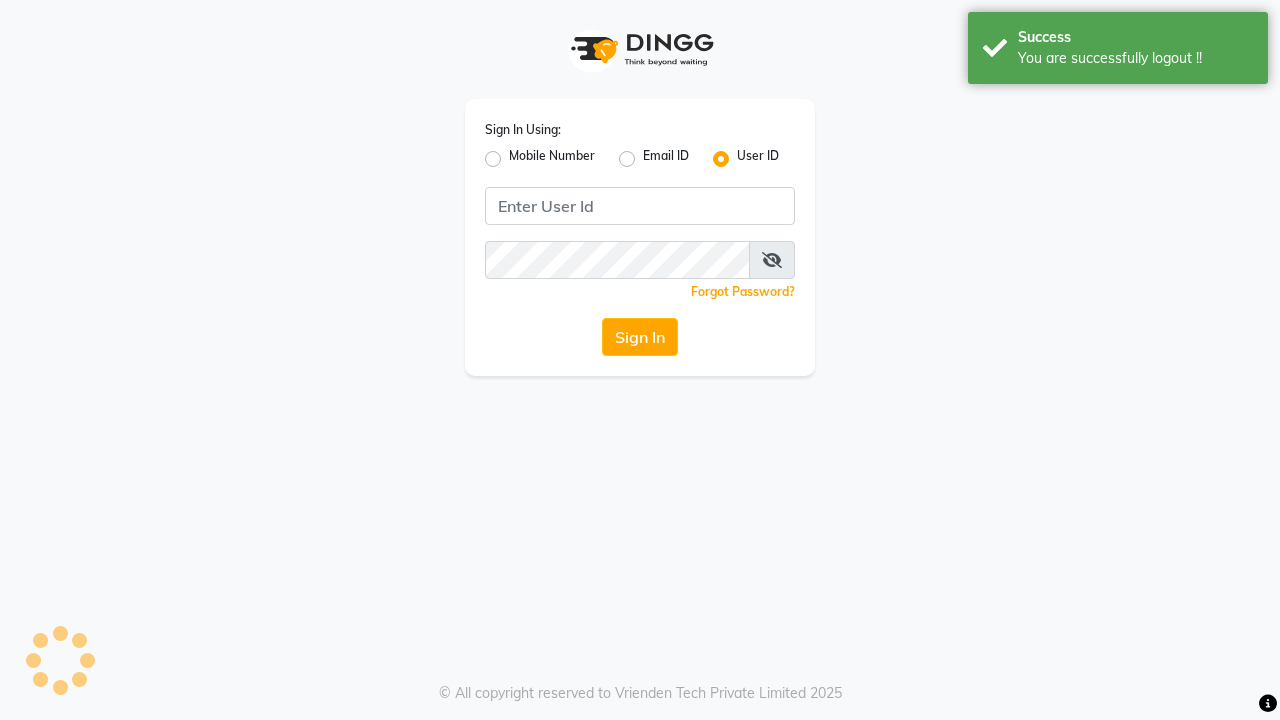 scroll, scrollTop: 0, scrollLeft: 0, axis: both 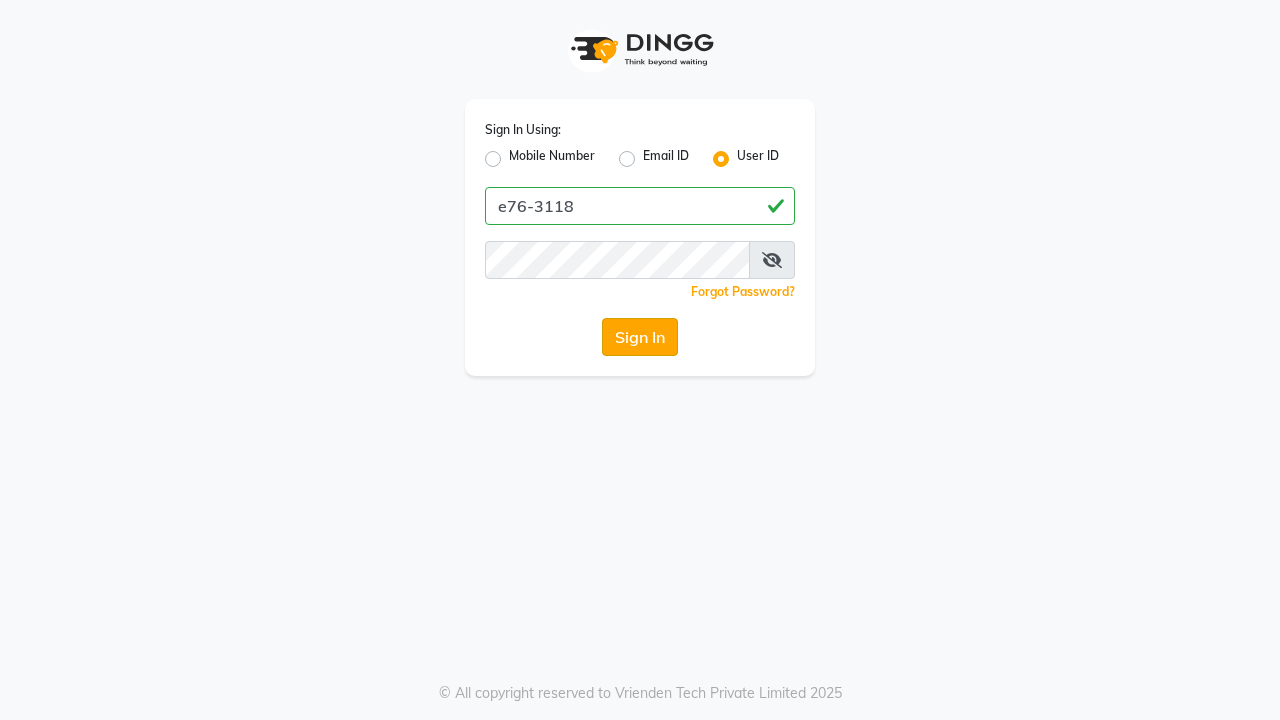 click on "Sign In" 